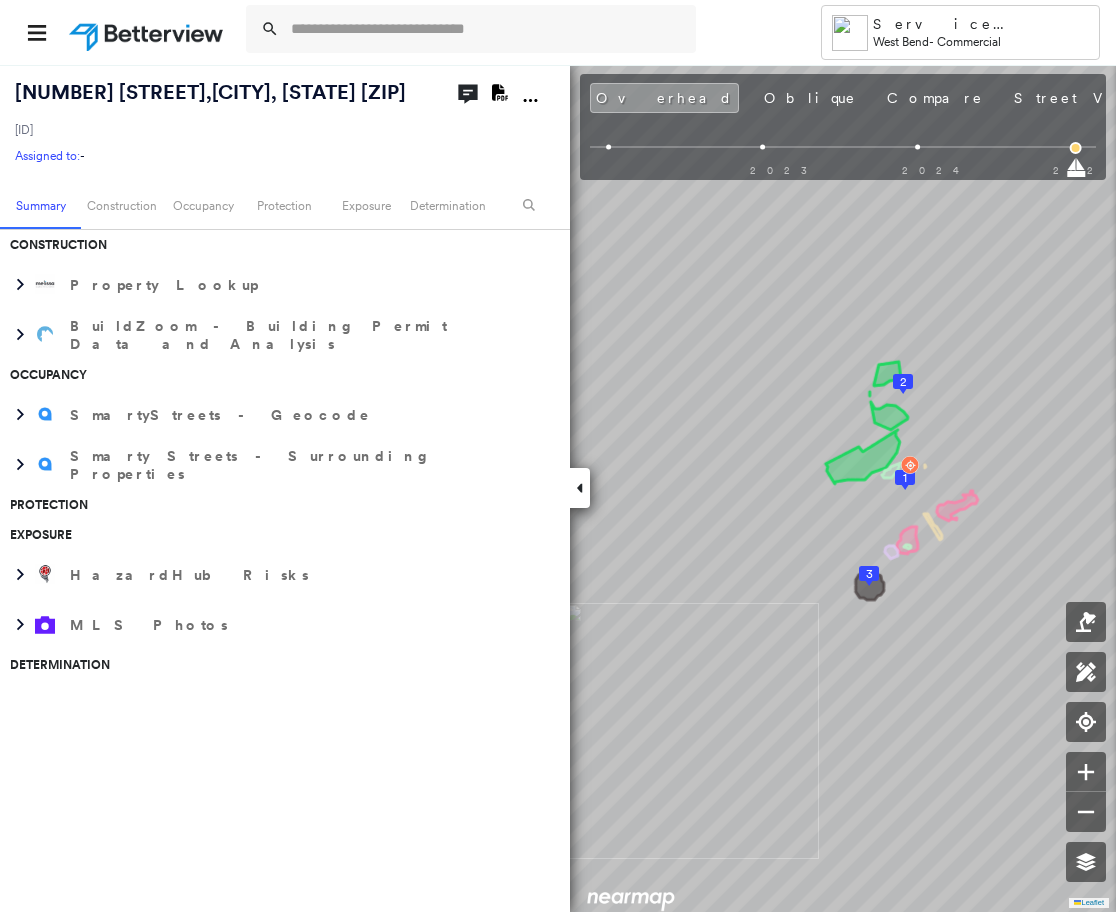 scroll, scrollTop: 0, scrollLeft: 0, axis: both 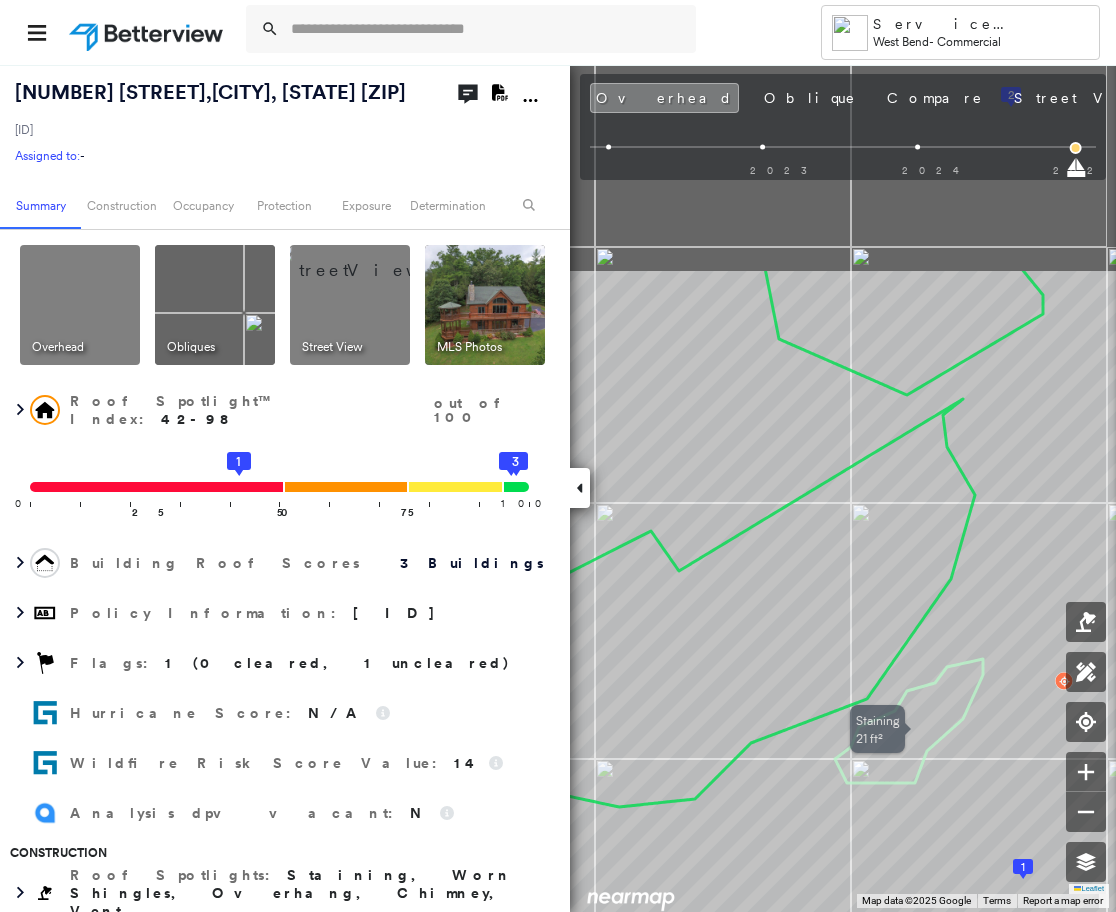 drag, startPoint x: 774, startPoint y: 459, endPoint x: 921, endPoint y: 751, distance: 326.91437 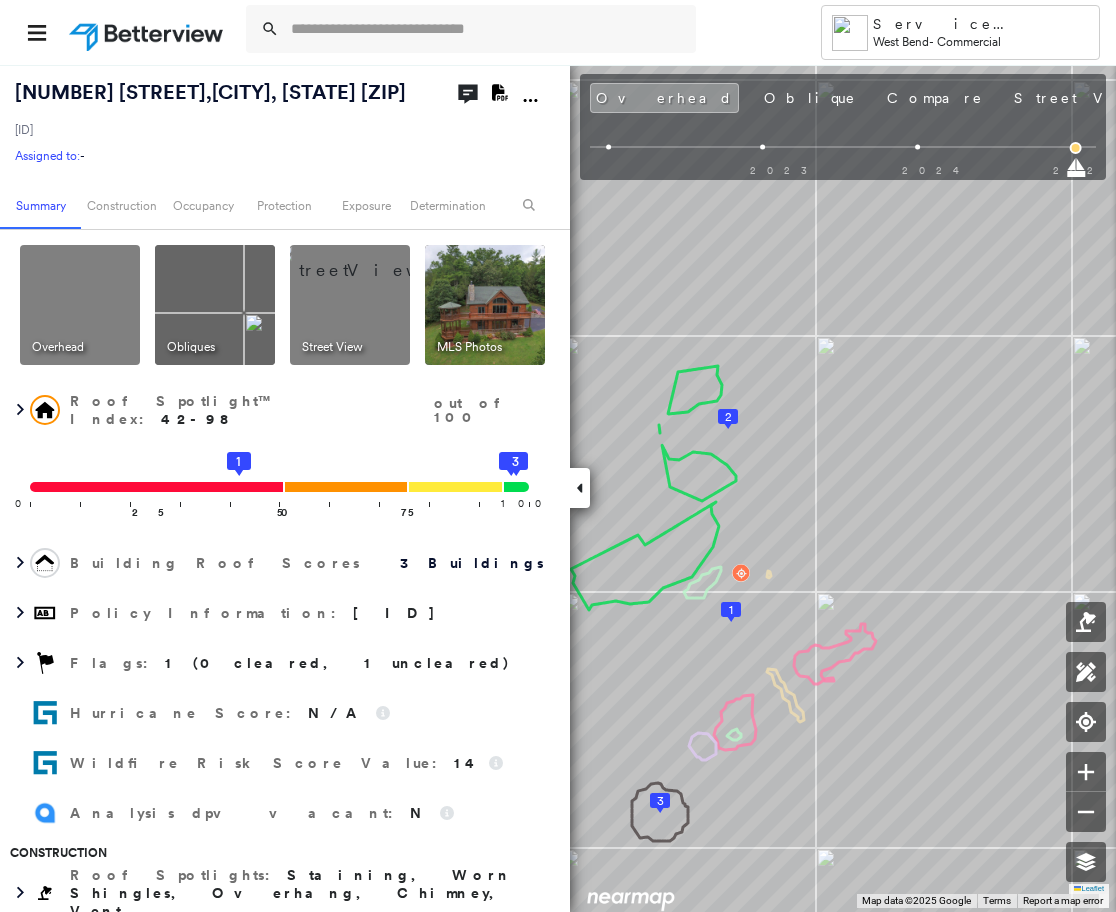 click 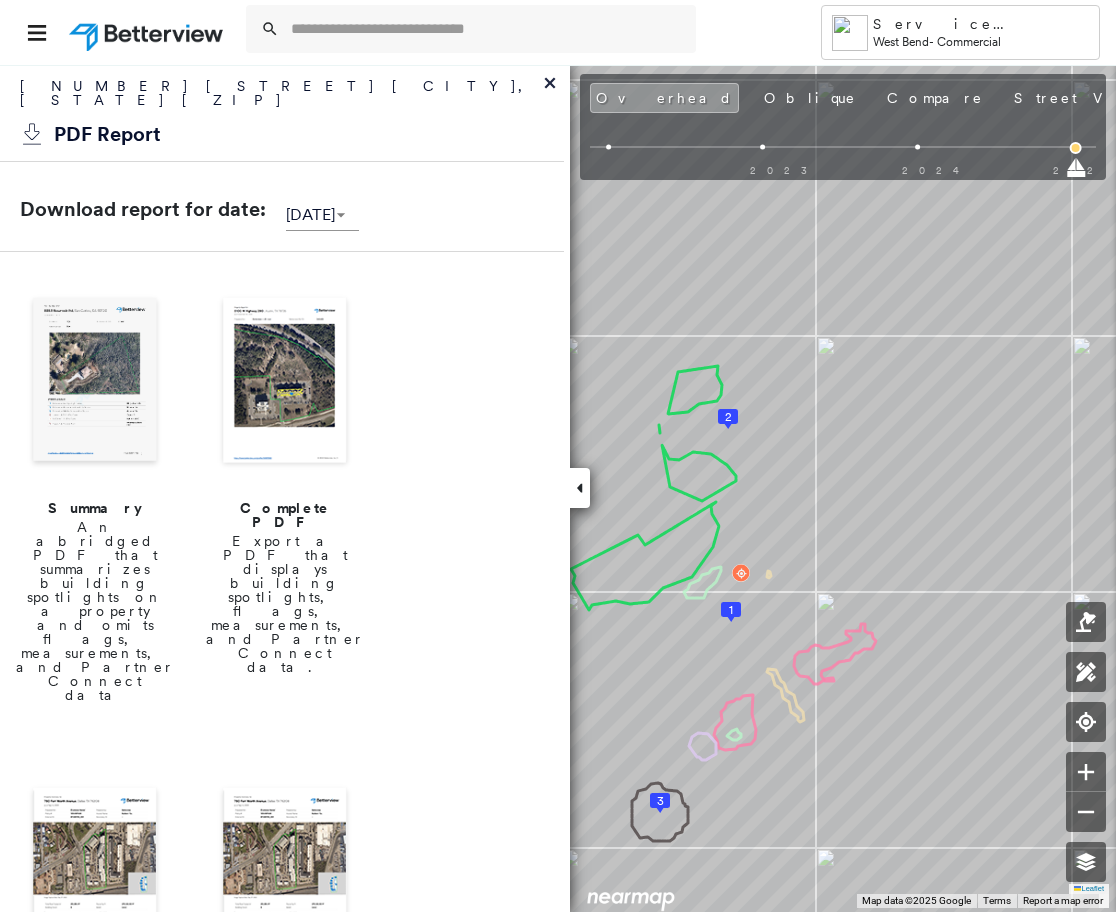 click at bounding box center [95, 382] 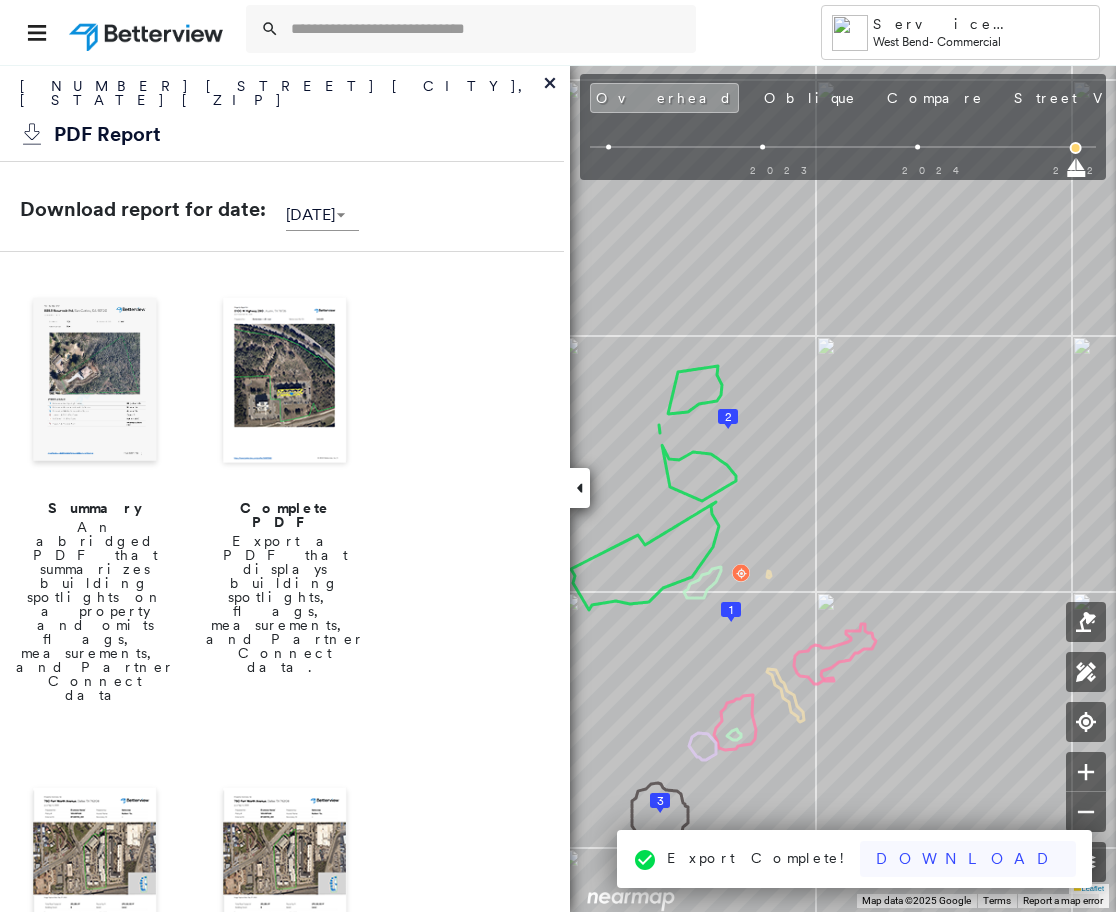 click on "Download" at bounding box center (968, 859) 